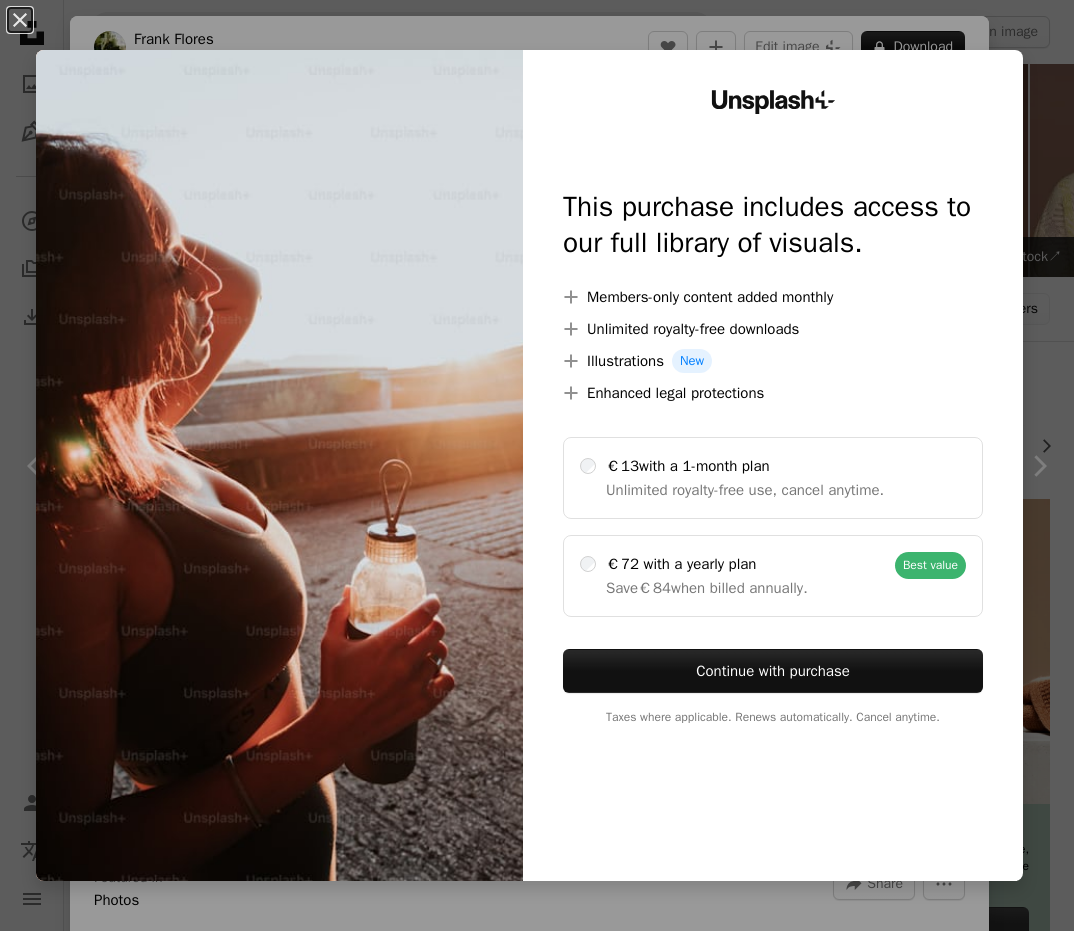 scroll, scrollTop: 8975, scrollLeft: 0, axis: vertical 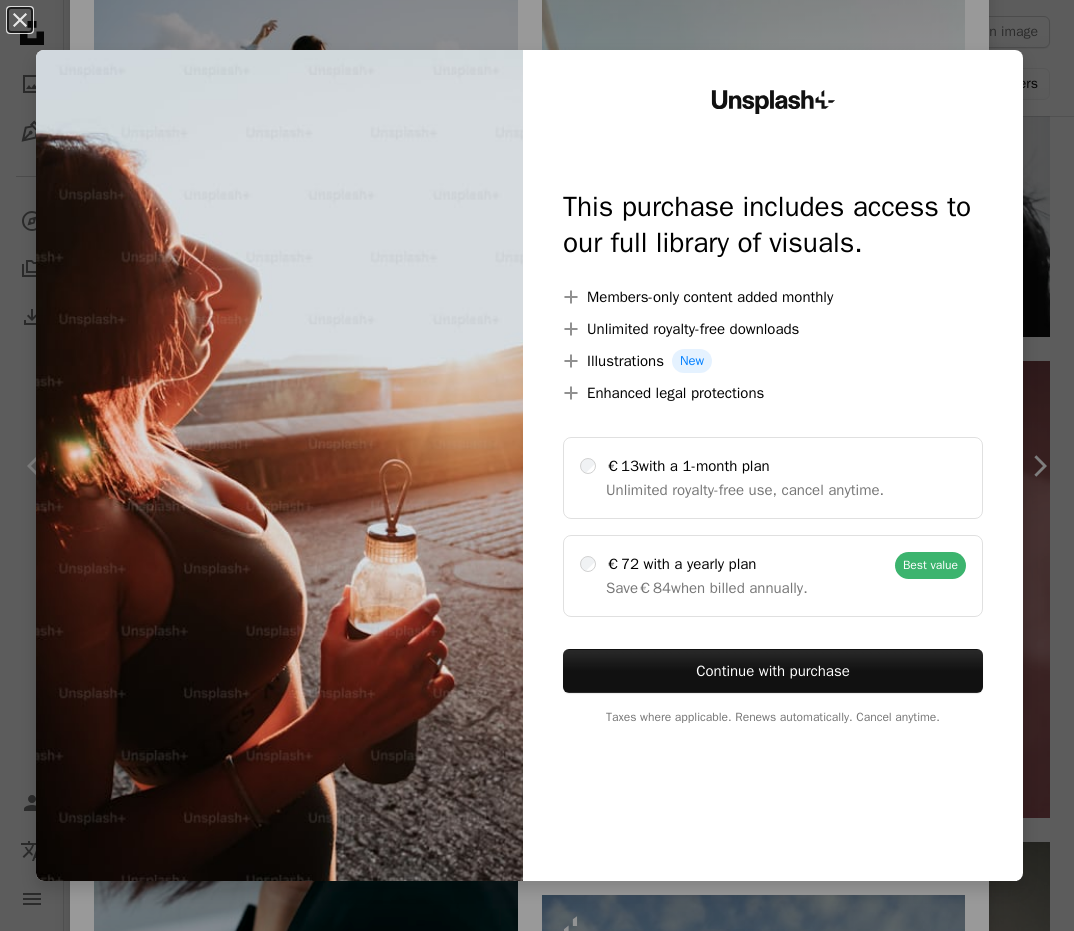 click on "An X shape Unsplash+ This purchase includes access to our full library of visuals. A plus sign Members-only content added monthly A plus sign Unlimited royalty-free downloads A plus sign Illustrations  New A plus sign Enhanced legal protections €13  with a 1-month plan Unlimited royalty-free use, cancel anytime. €72   with a yearly plan Save  €84  when billed annually. Best value Continue with purchase Taxes where applicable. Renews automatically. Cancel anytime." at bounding box center [537, 465] 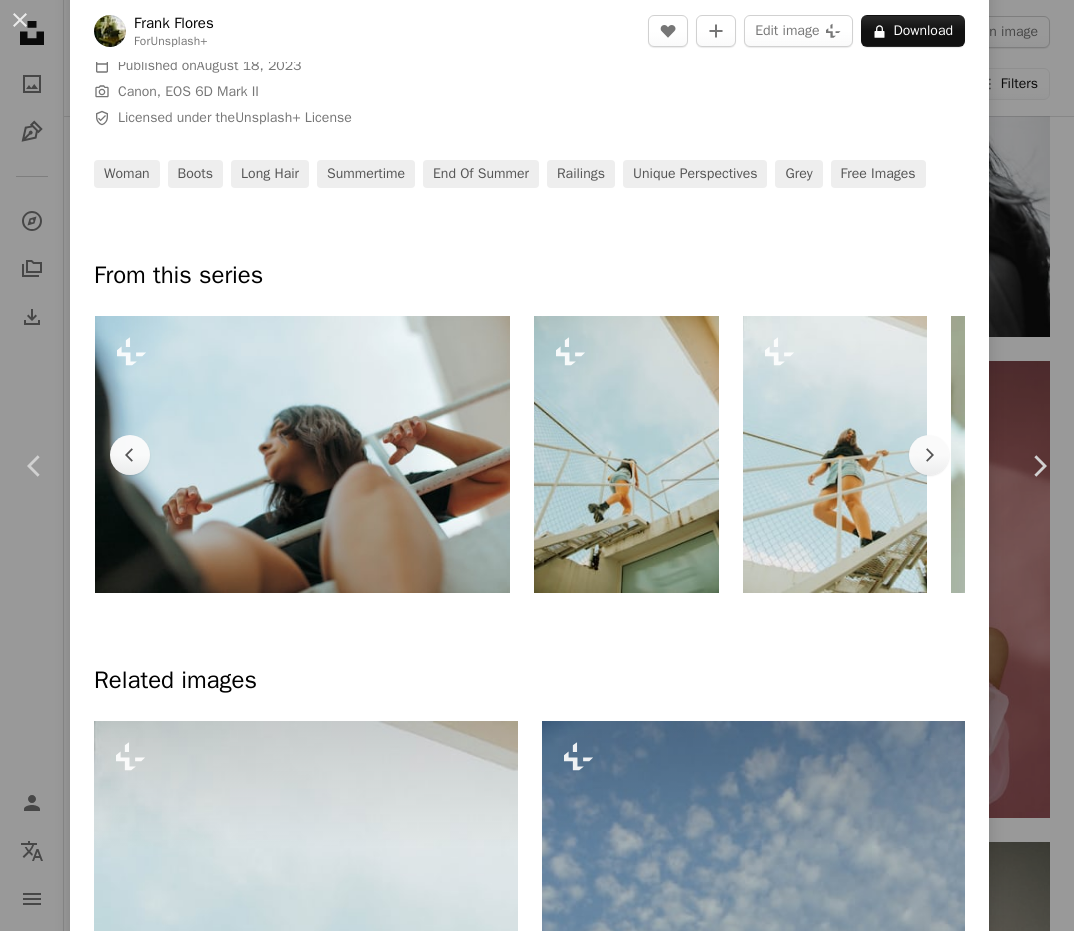 scroll, scrollTop: 0, scrollLeft: 0, axis: both 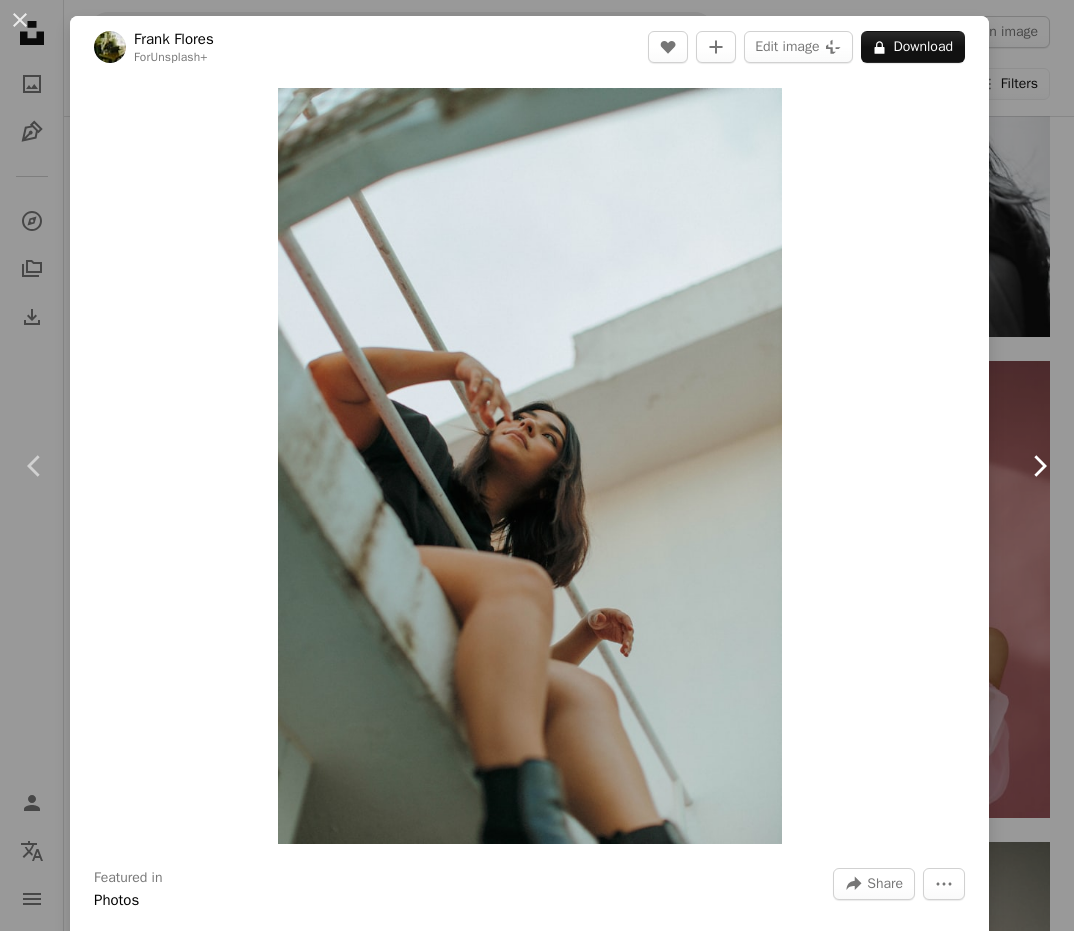 click on "Chevron right" at bounding box center (1039, 466) 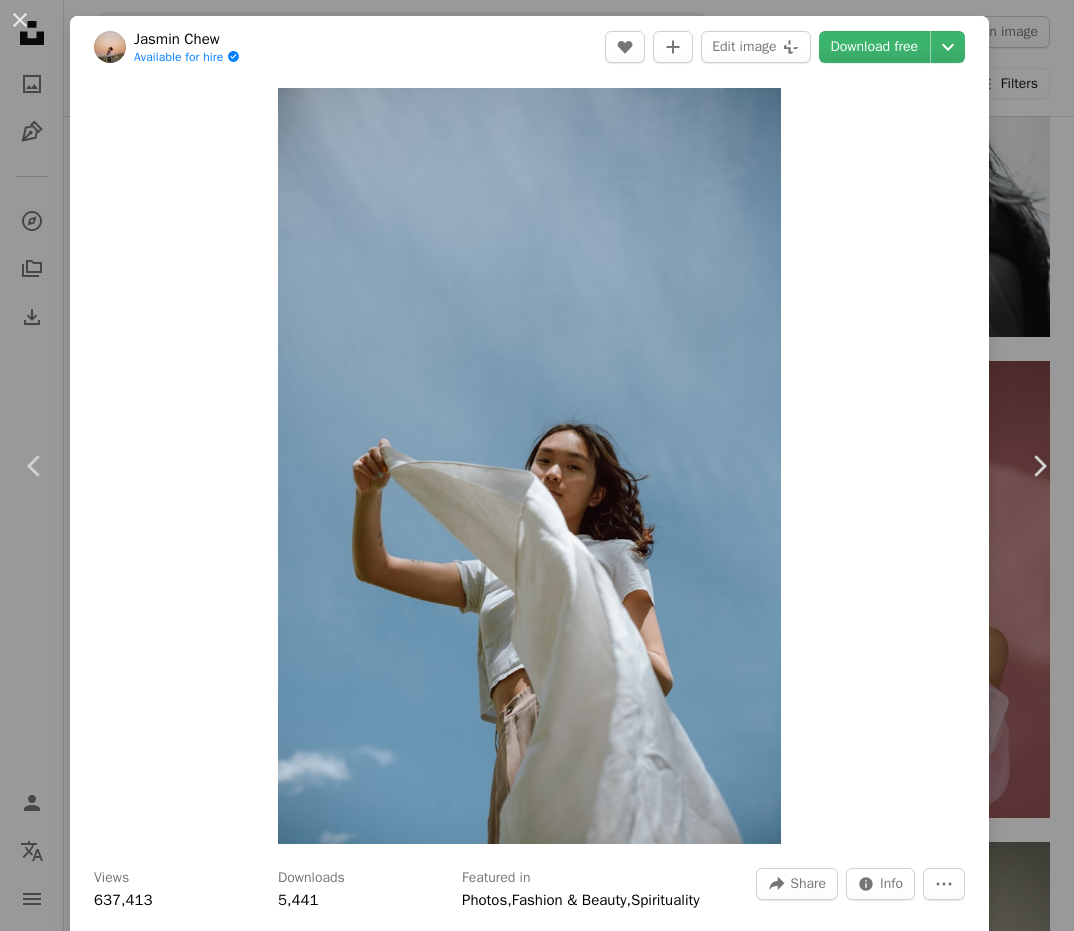 click on "An X shape Chevron left Chevron right [FIRST] [LAST] Available for hire A checkmark inside of a circle A heart A plus sign Edit image   Plus sign for Unsplash+ Download free Chevron down Zoom in Views 637,413 Downloads 5,441 Featured in Photos ,  Fashion & Beauty ,  Spirituality A forward-right arrow Share Info icon Info More Actions A map marker [CITY], [STATE], [COUNTRY] Calendar outlined Published on  May 4, 2020 Camera Canon, EOS 5D Mark II Safety Free to use under the  Unsplash License fashion style spirituality woman human people wedding grey female clothing canada [CITY] apparel finger wedding gown gown evening dress long sleeve Backgrounds Browse premium related images on iStock  |  Save 20% with code UNSPLASH20 View more on iStock  ↗ Related images A heart A plus sign [FIRST] [LAST] Available for hire A checkmark inside of a circle Arrow pointing down Plus sign for Unsplash+ A heart A plus sign [FIRST] [LAST] For  Unsplash+ A lock   Download A heart A plus sign [FIRST] [LAST] Available for hire A checkmark inside of a circle Arrow pointing down A heart A plus sign [FIRST] [LAST] For" at bounding box center [537, 465] 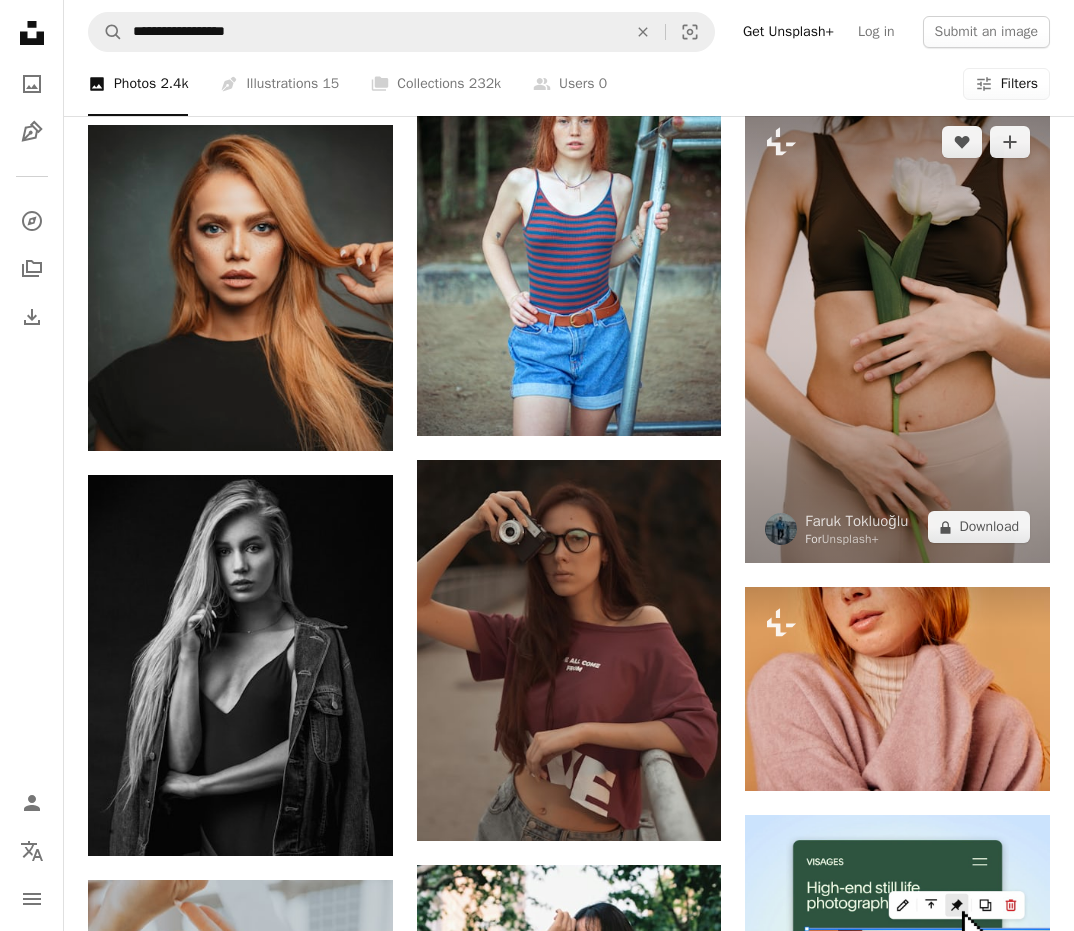 scroll, scrollTop: 7627, scrollLeft: 0, axis: vertical 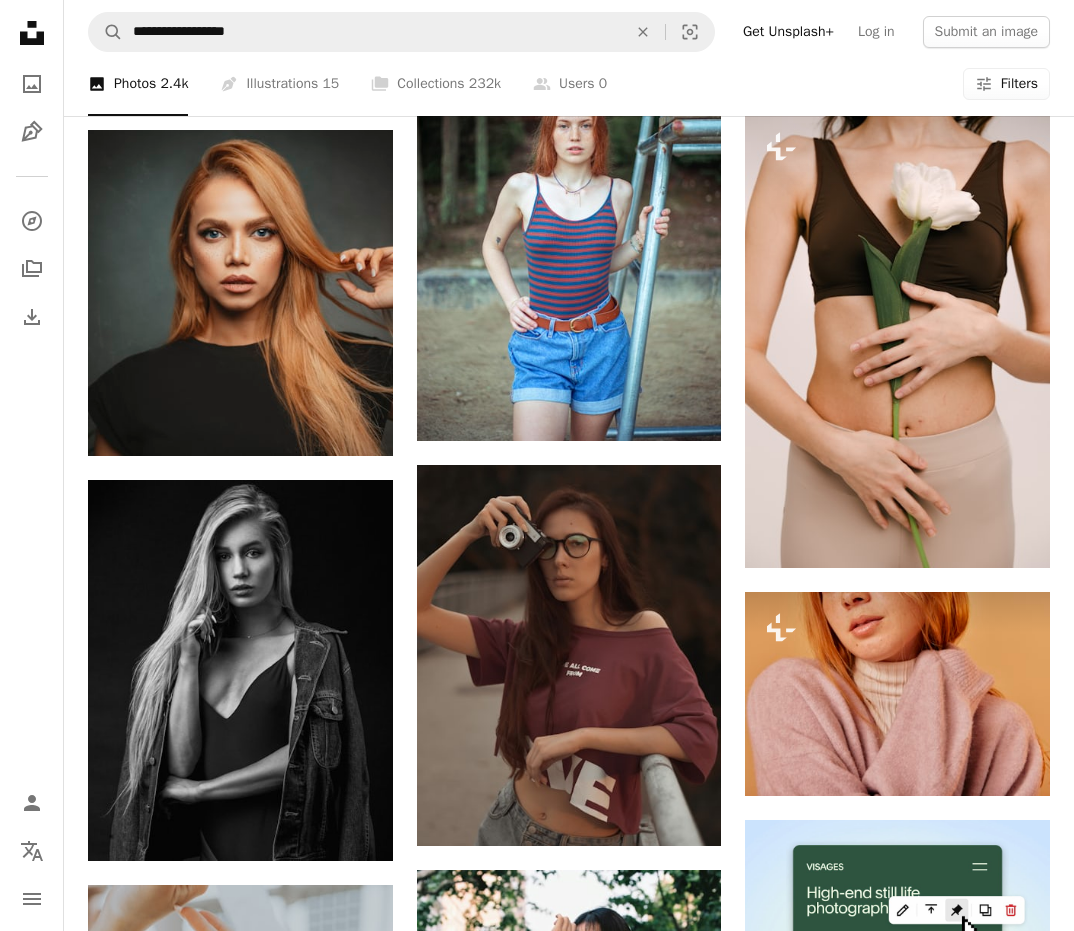 click on "Filters Filters" at bounding box center [1006, 84] 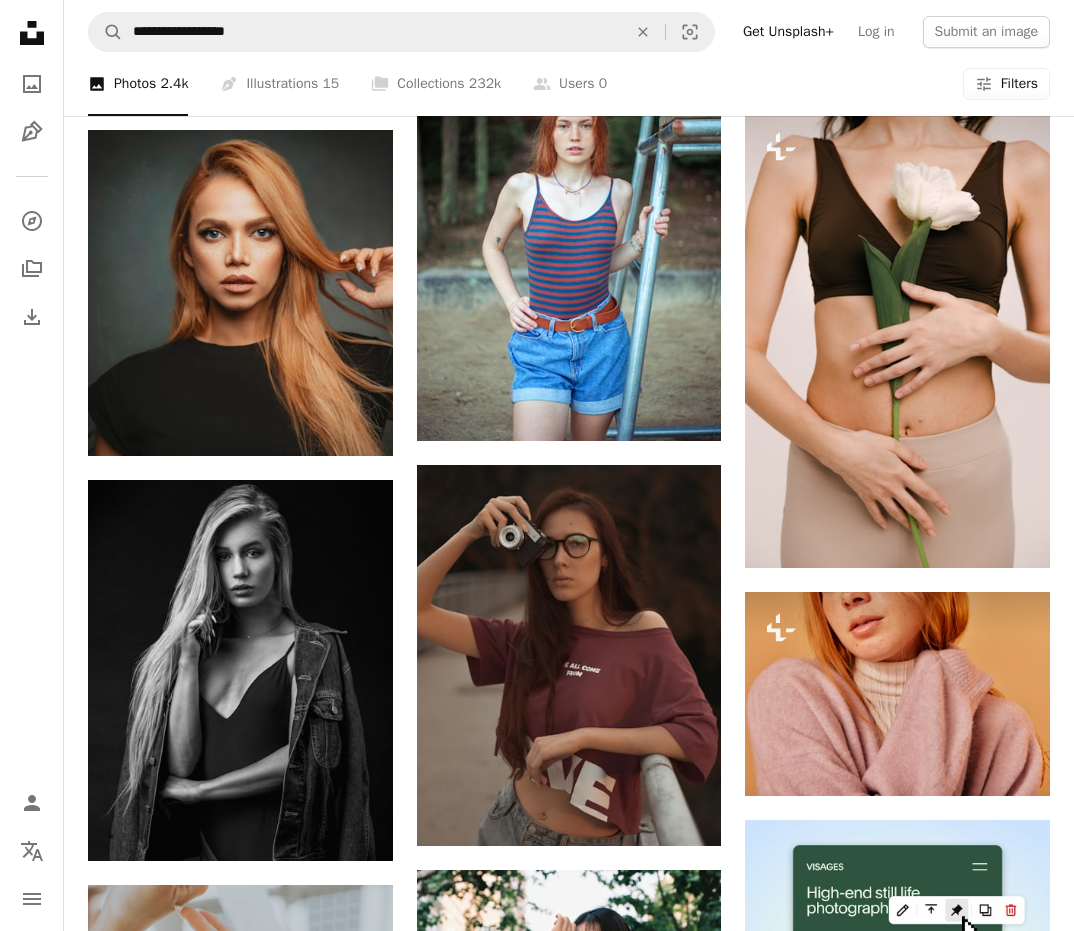 click on "Free" at bounding box center [537, 6053] 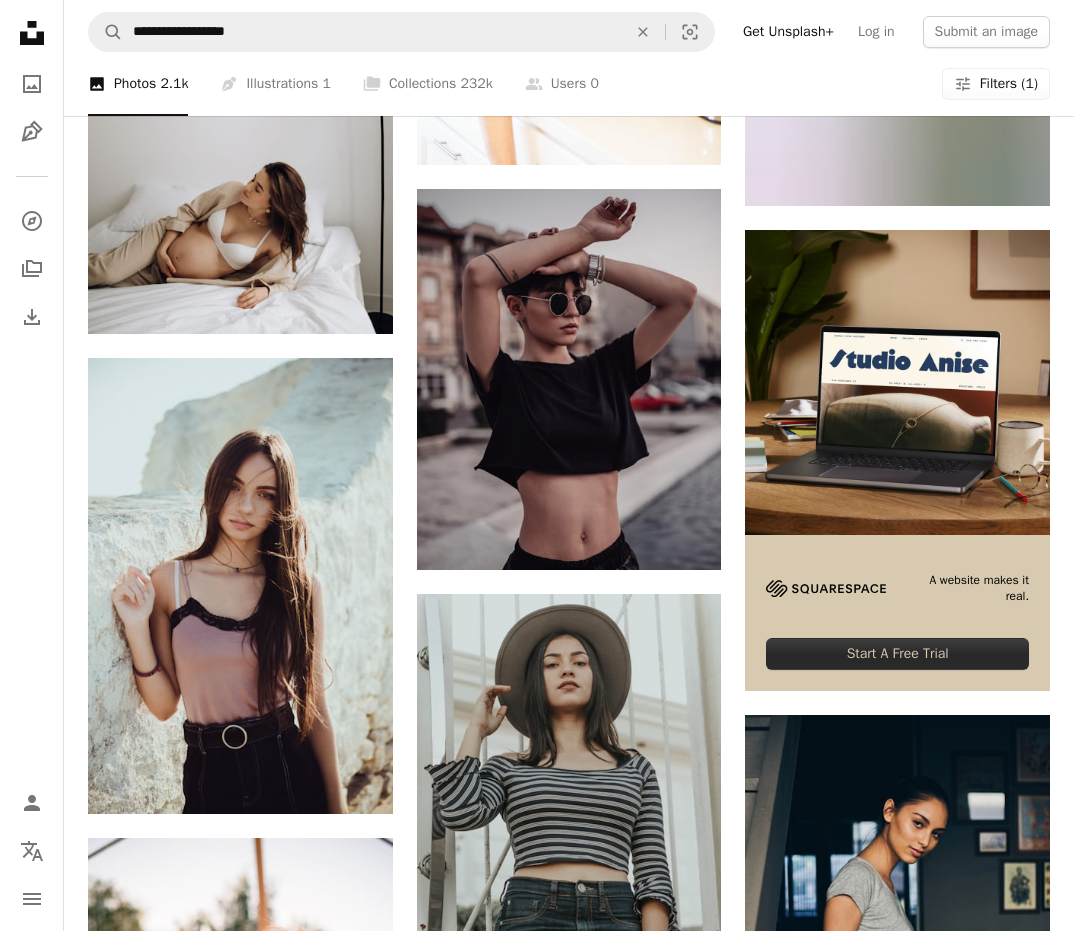 scroll, scrollTop: 8876, scrollLeft: 0, axis: vertical 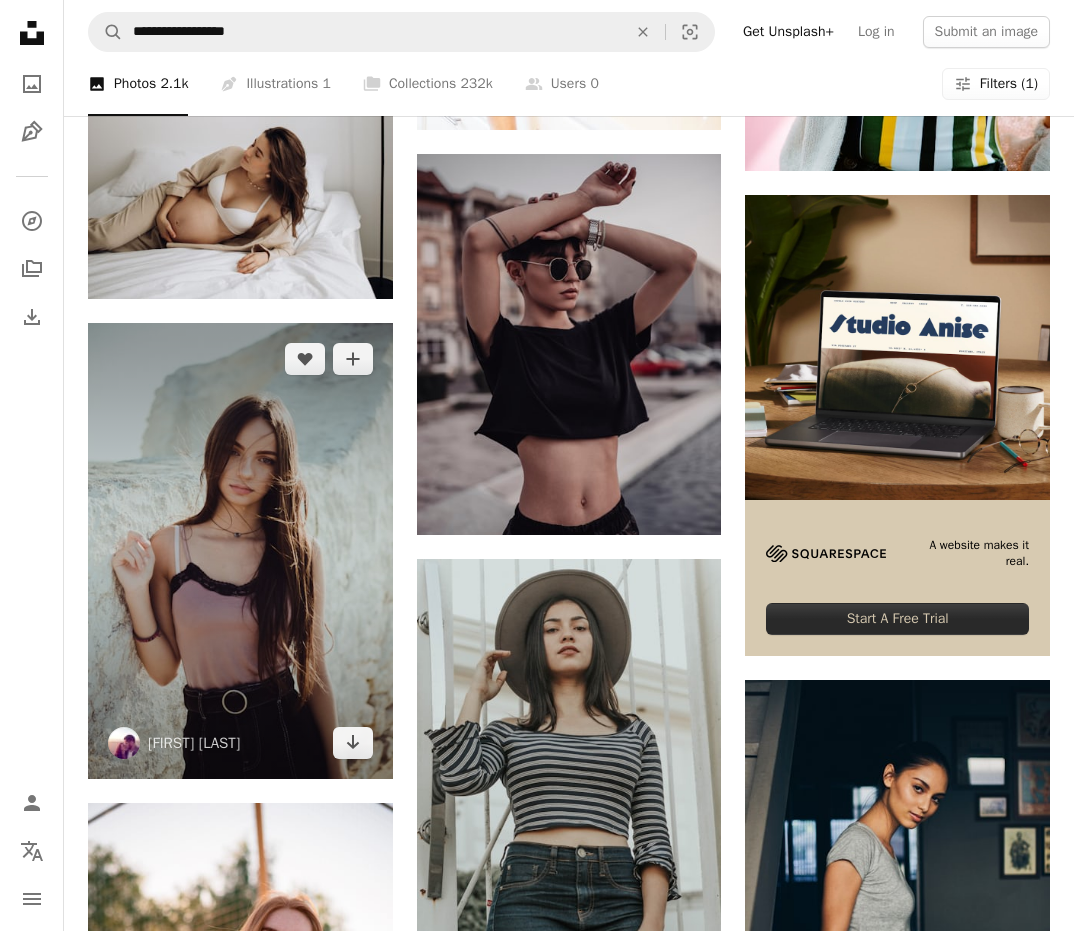 click at bounding box center (240, 551) 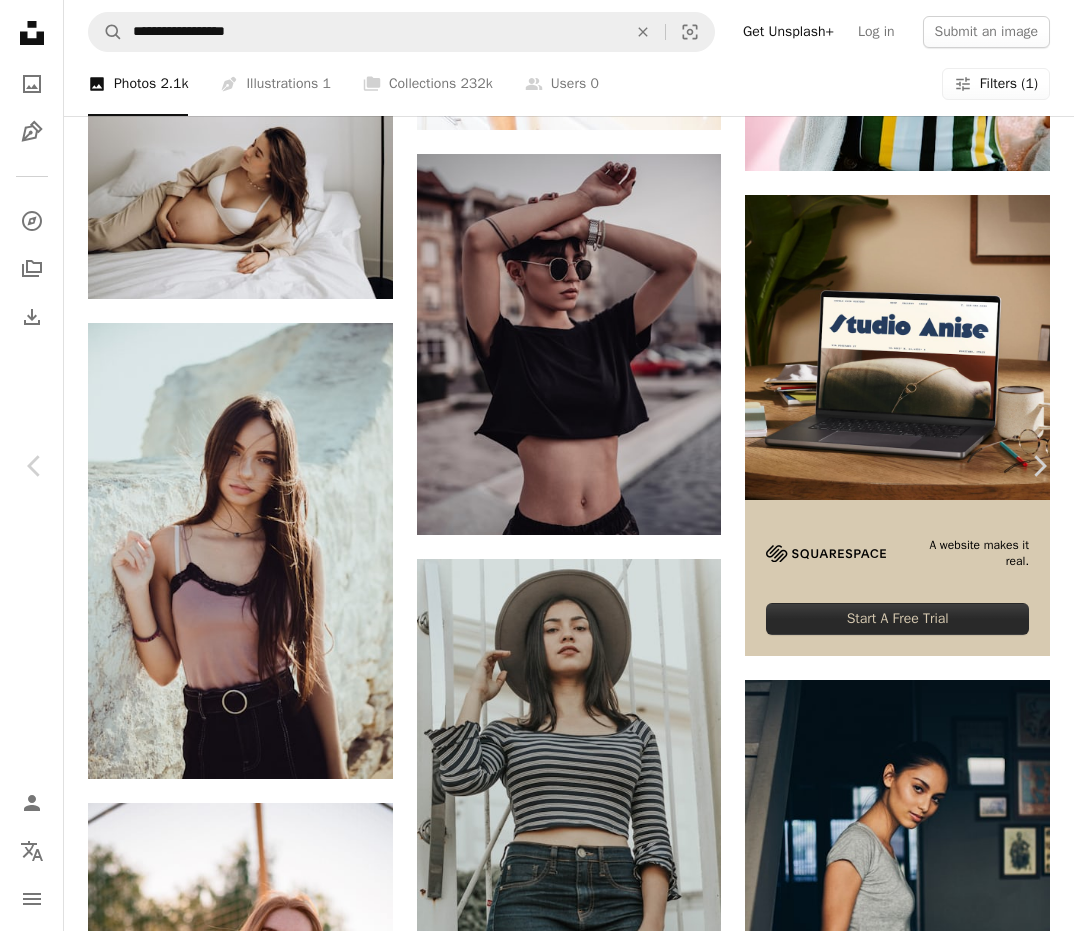 scroll, scrollTop: 5331, scrollLeft: 0, axis: vertical 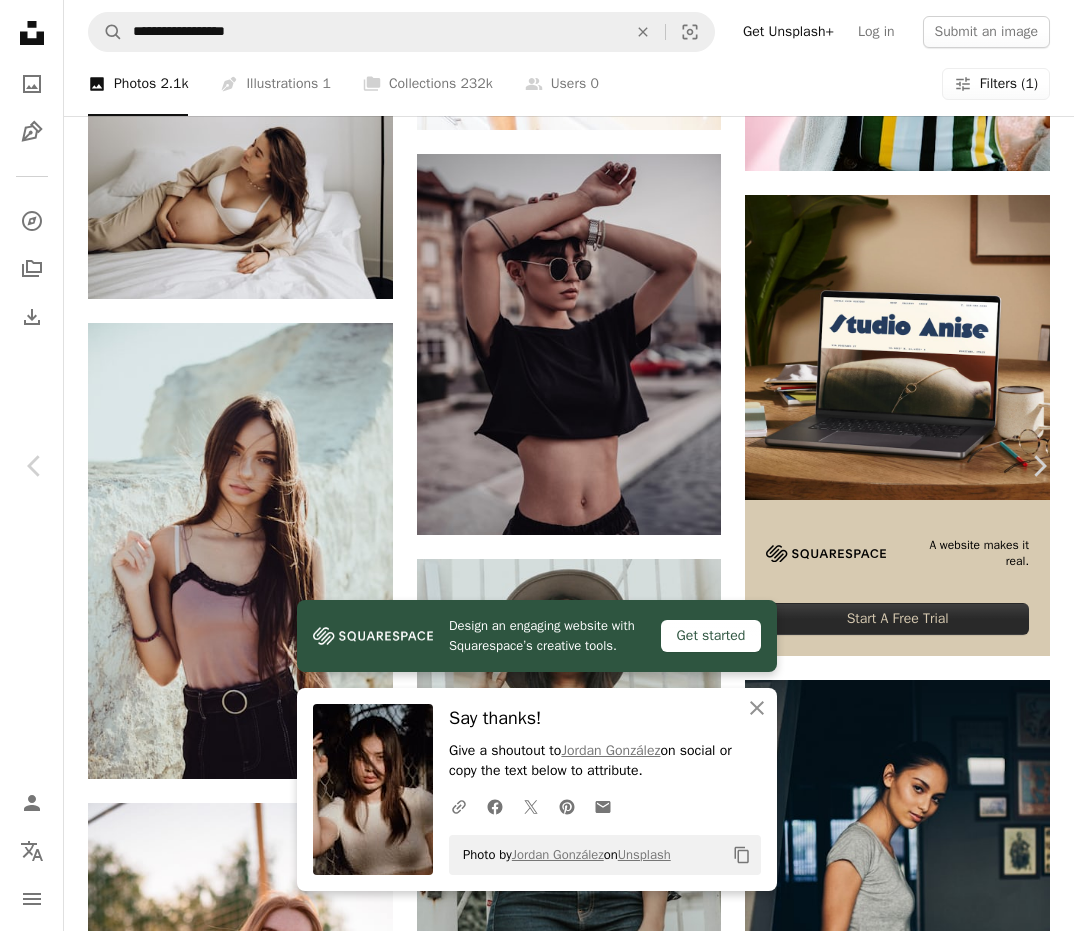 click at bounding box center (306, 4453) 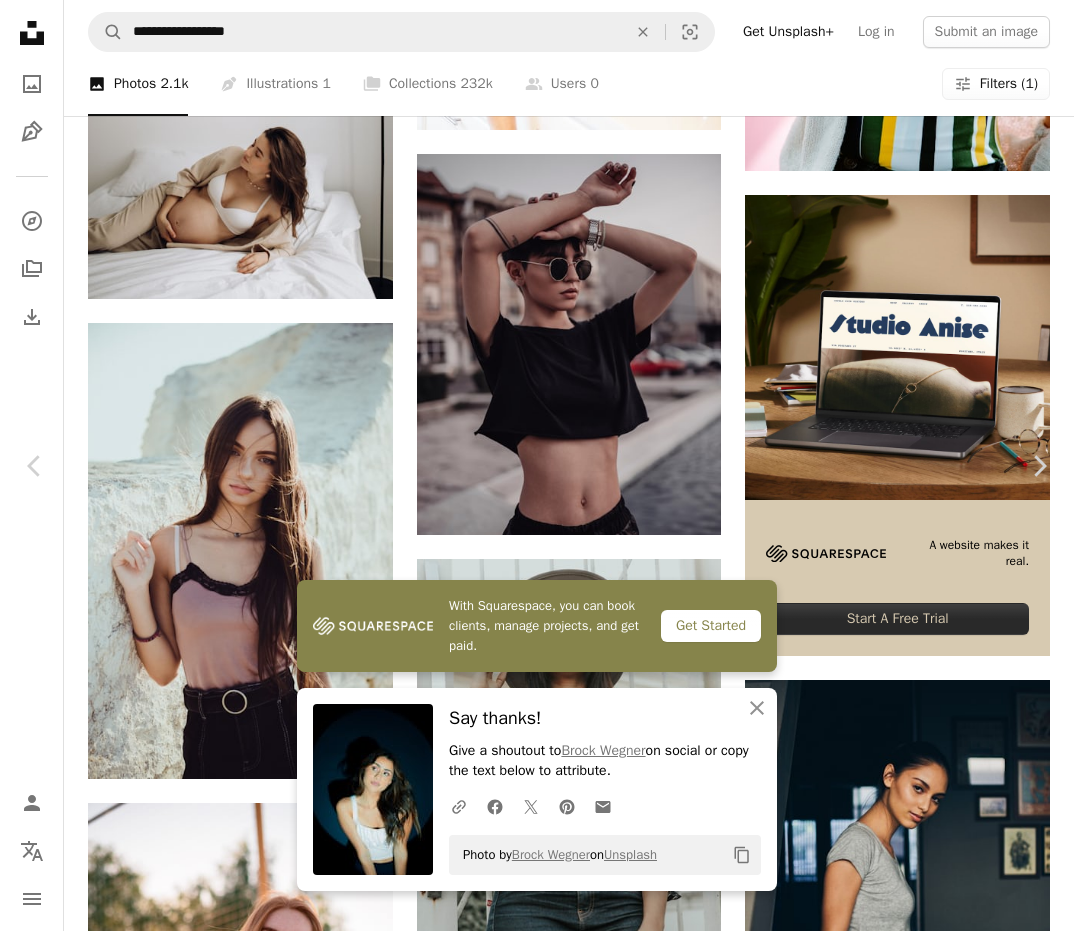scroll, scrollTop: 4587, scrollLeft: 0, axis: vertical 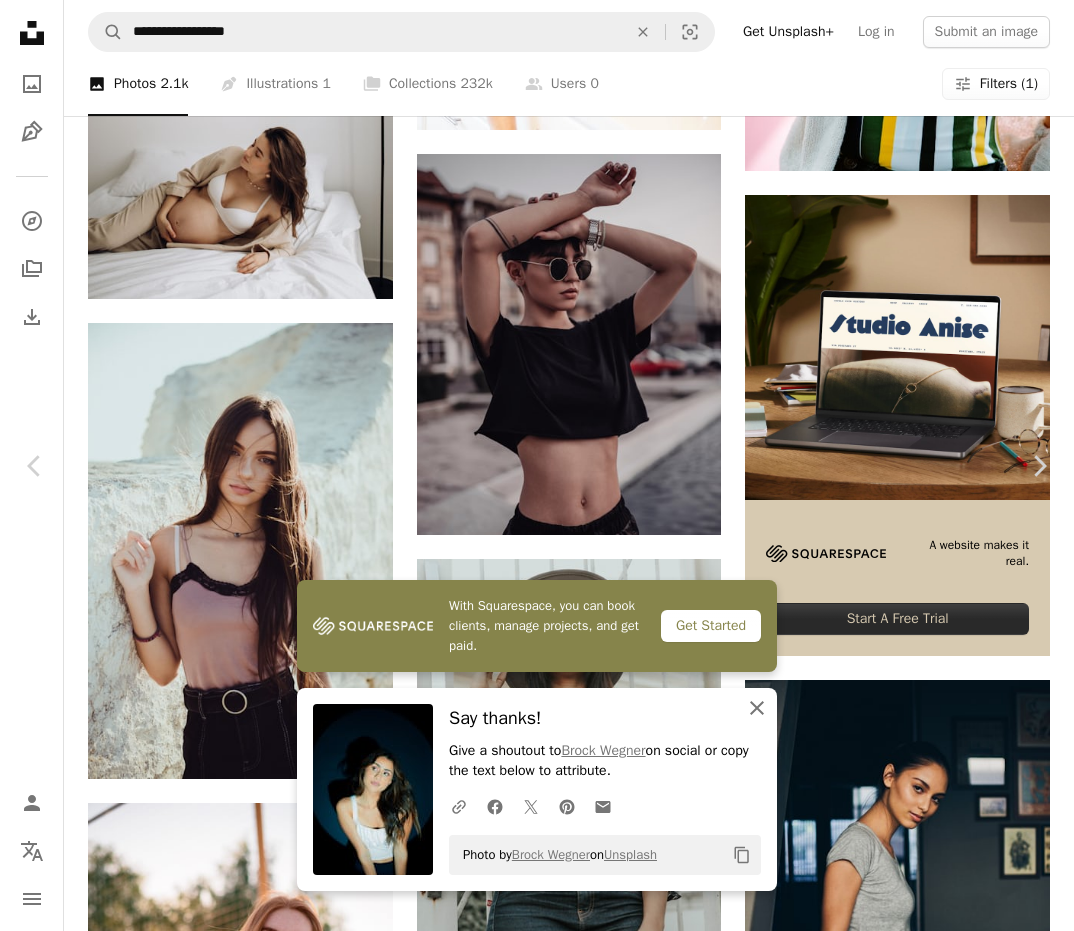 click on "An X shape" 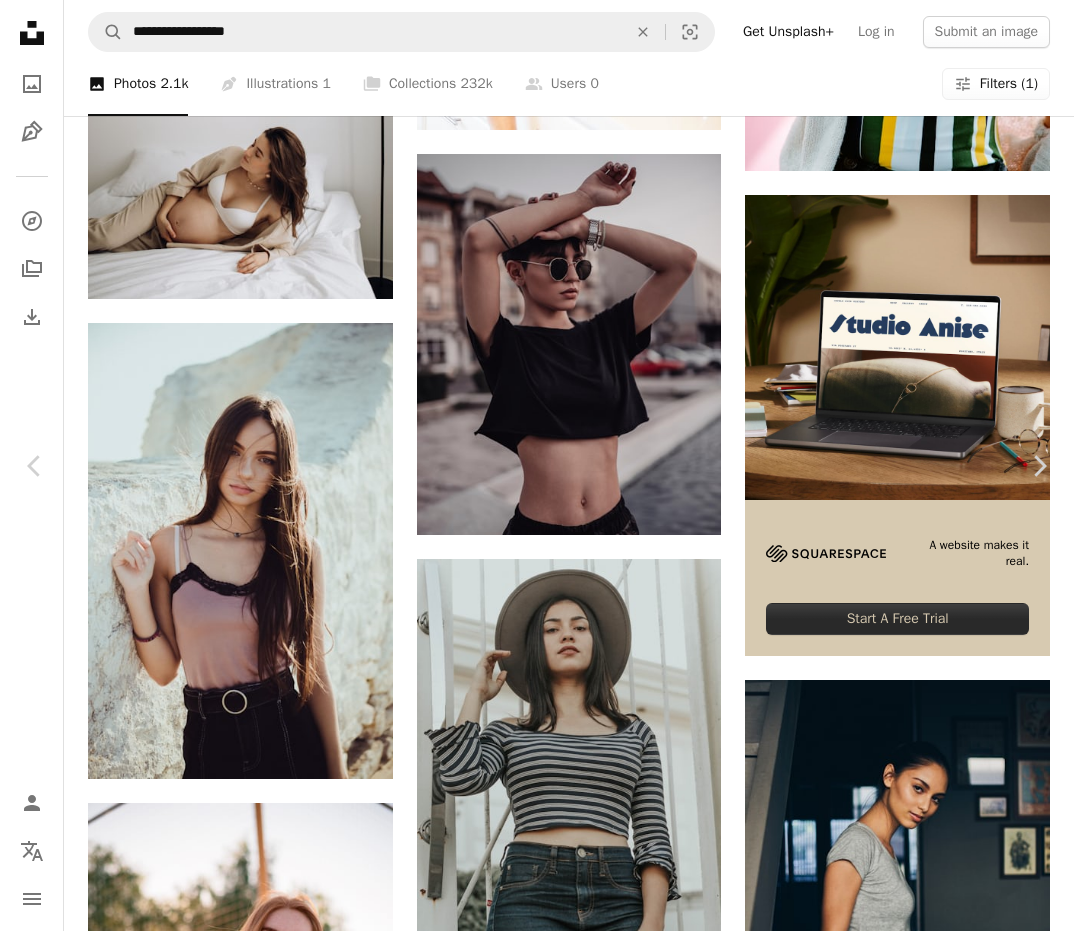 scroll, scrollTop: 1925, scrollLeft: 0, axis: vertical 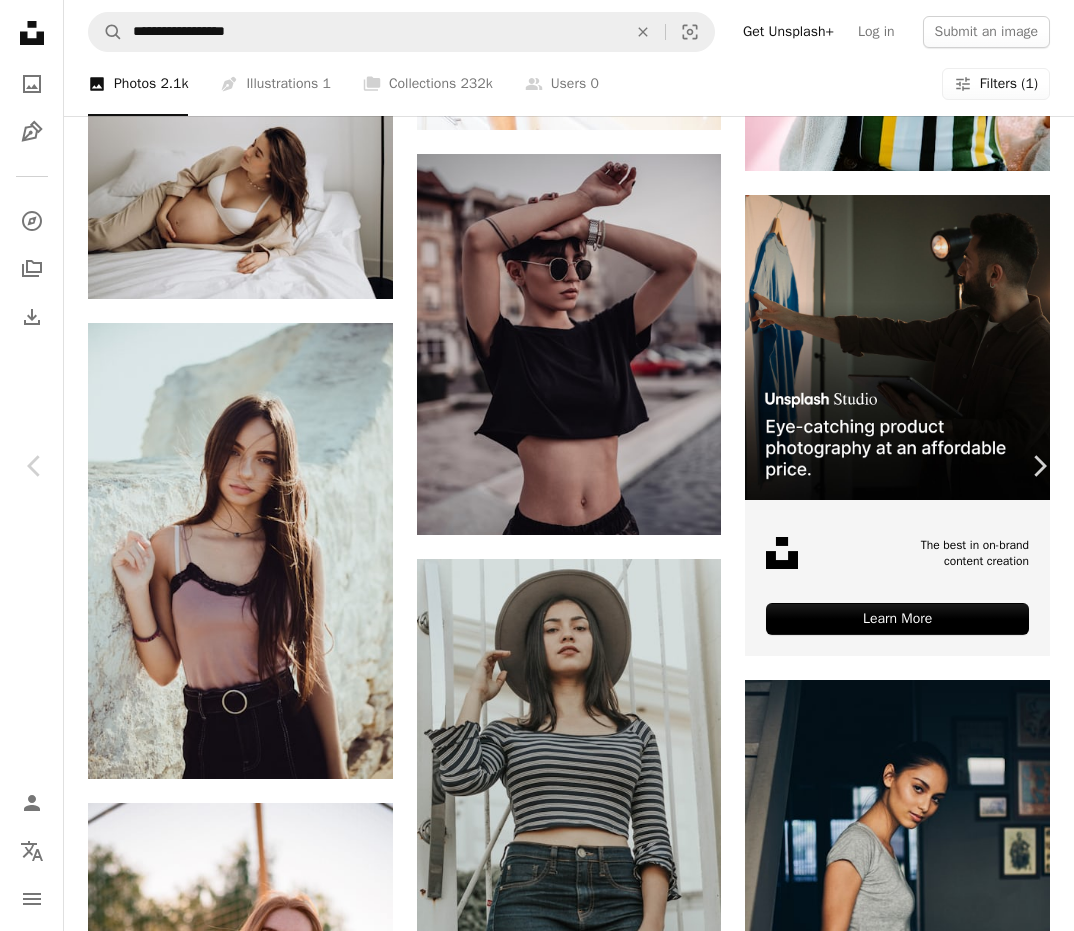 click on "An X shape Chevron left Chevron right [FIRST] [LAST] [FIRST] [LAST] A heart A plus sign Edit image   Plus sign for Unsplash+ Download free Chevron down Zoom in Views 639,363 Downloads 4,911 Featured in Photos ,  Fashion & Beauty A forward-right arrow Share Info icon Info More Actions Calendar outlined Published on  November 20, 2018 Camera NIKON CORPORATION, NIKON D610 Safety Free to use under the  Unsplash License woman portrait fashion summer model female sunlight style bokeh pose glow stand lean caucasian girl human grey clothing apparel finger Public domain images Browse premium related images on iStock  |  Save 20% with code UNSPLASH20 View more on iStock  ↗ Related images A heart A plus sign [FIRST] [LAST] Available for hire A checkmark inside of a circle Arrow pointing down A heart A plus sign [FIRST] [LAST] Available for hire A checkmark inside of a circle Arrow pointing down A heart A plus sign [FIRST] [LAST] Available for hire A checkmark inside of a circle Arrow pointing down A heart A plus sign" at bounding box center [537, 4615] 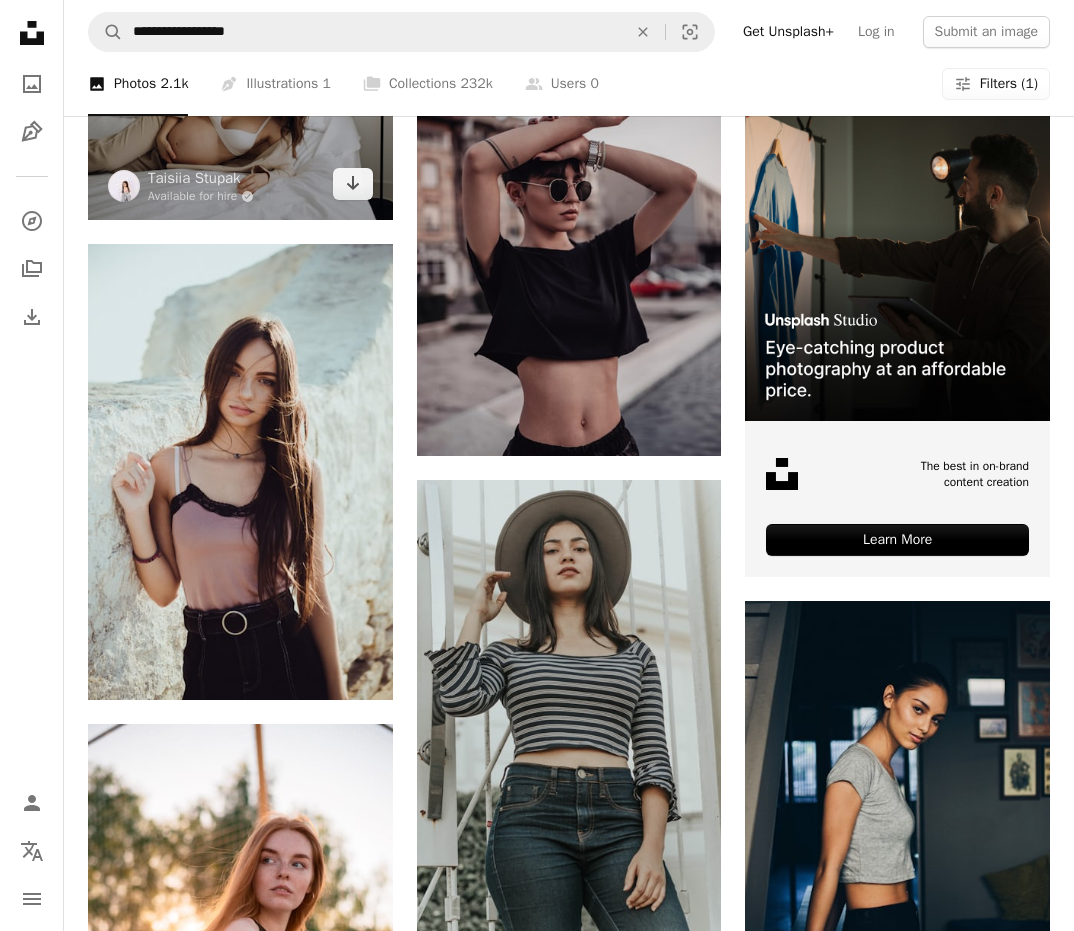scroll, scrollTop: 8953, scrollLeft: 0, axis: vertical 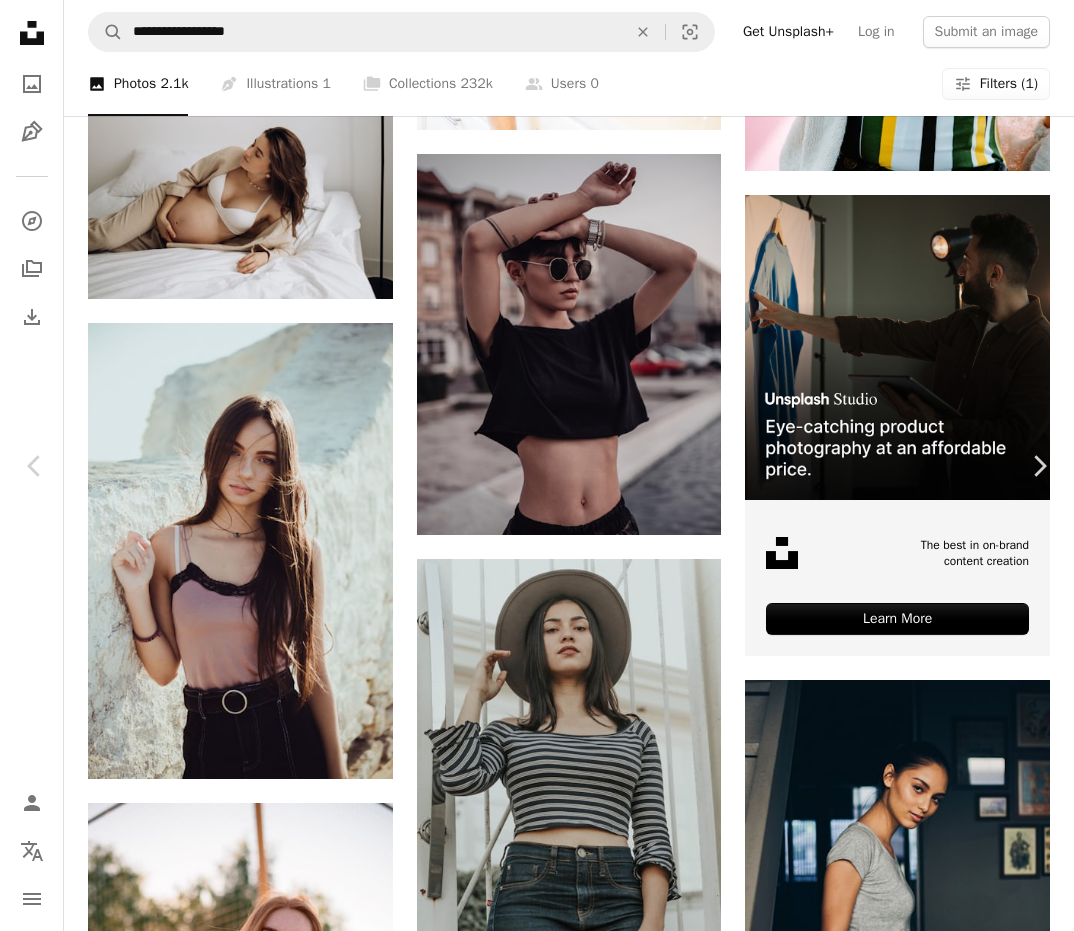 click on "Arrow pointing down" 